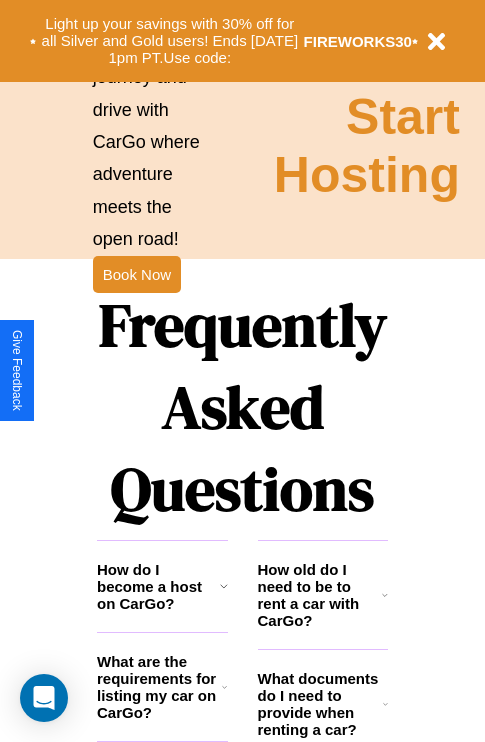 scroll, scrollTop: 2423, scrollLeft: 0, axis: vertical 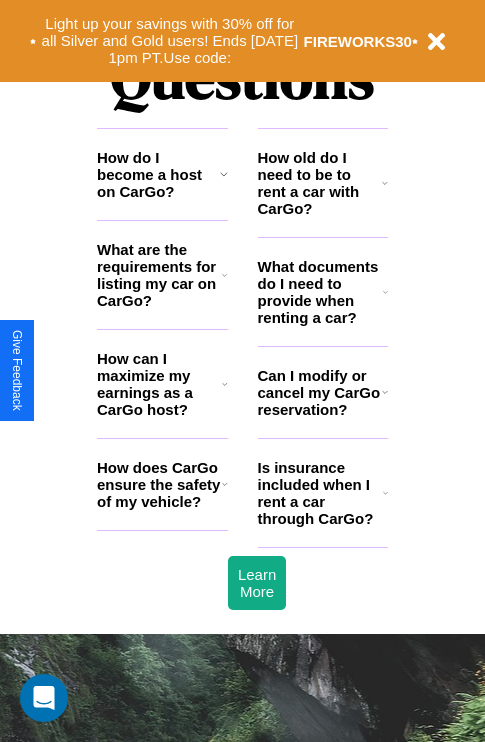 click on "What are the requirements for listing my car on CarGo?" at bounding box center [159, 275] 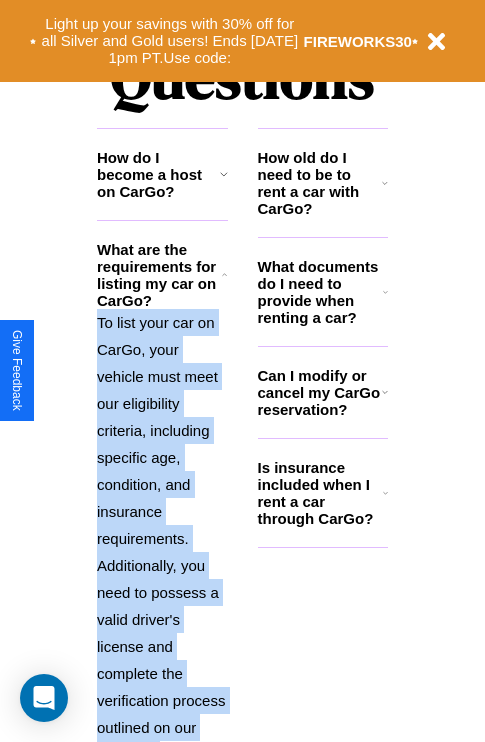 scroll, scrollTop: 2665, scrollLeft: 0, axis: vertical 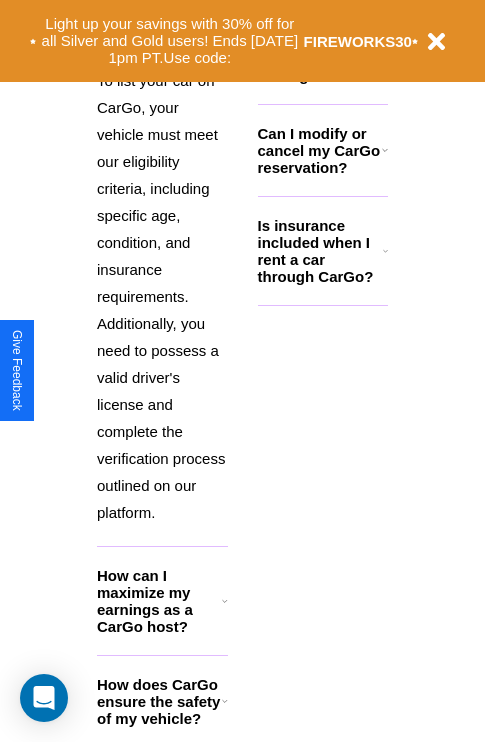 click 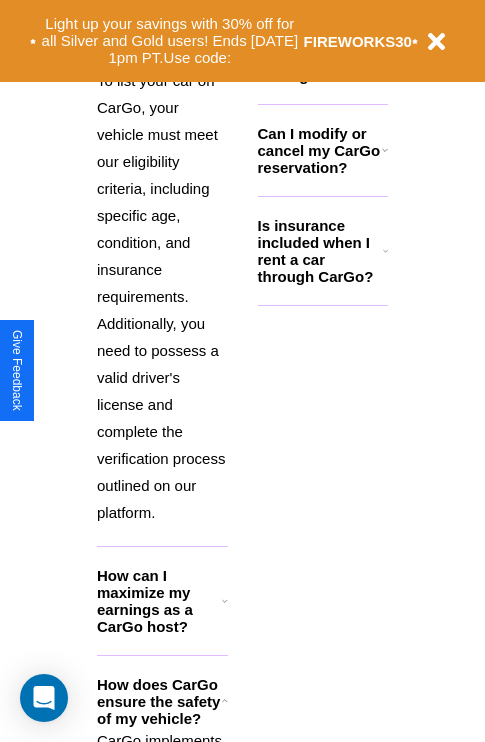 click on "What documents do I need to provide when renting a car?" at bounding box center (321, 50) 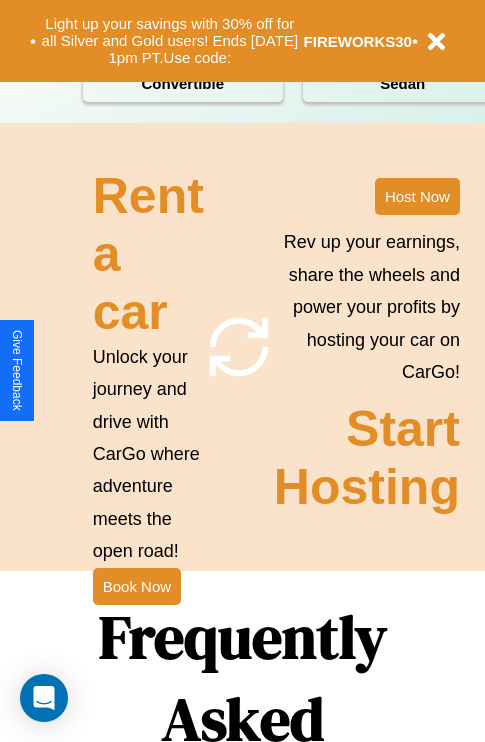 scroll, scrollTop: 1558, scrollLeft: 0, axis: vertical 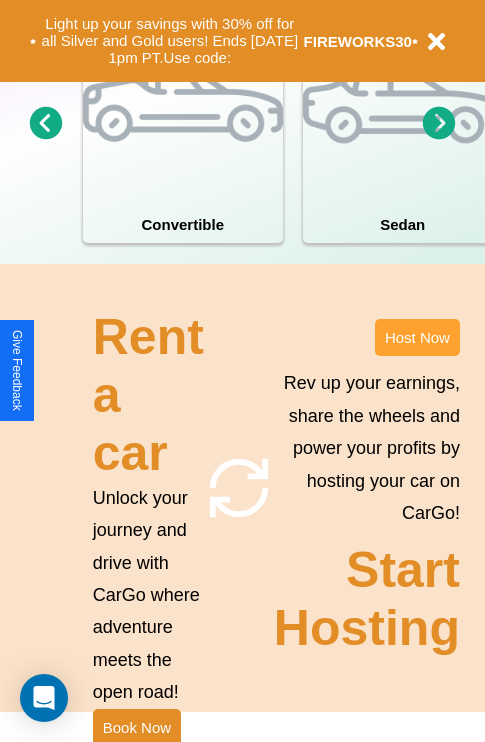 click on "Host Now" at bounding box center [417, 337] 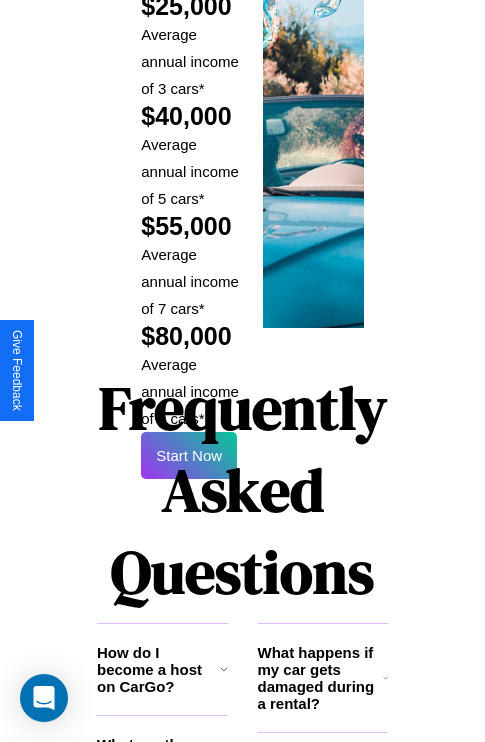 scroll, scrollTop: 2943, scrollLeft: 0, axis: vertical 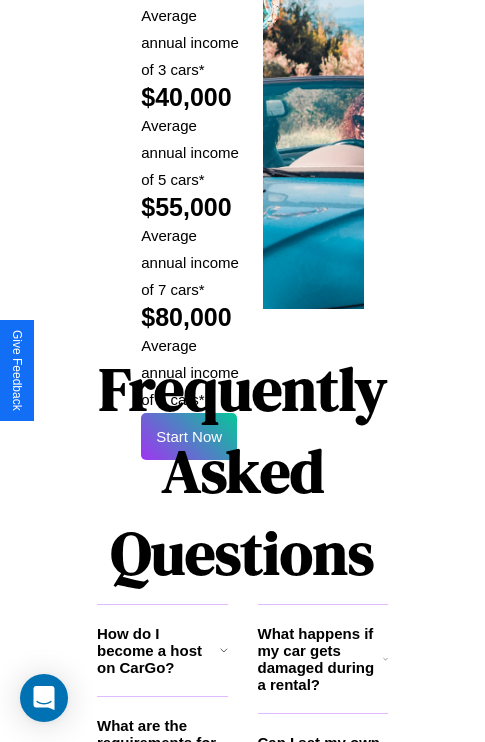 click on "Frequently Asked Questions" at bounding box center (242, 471) 